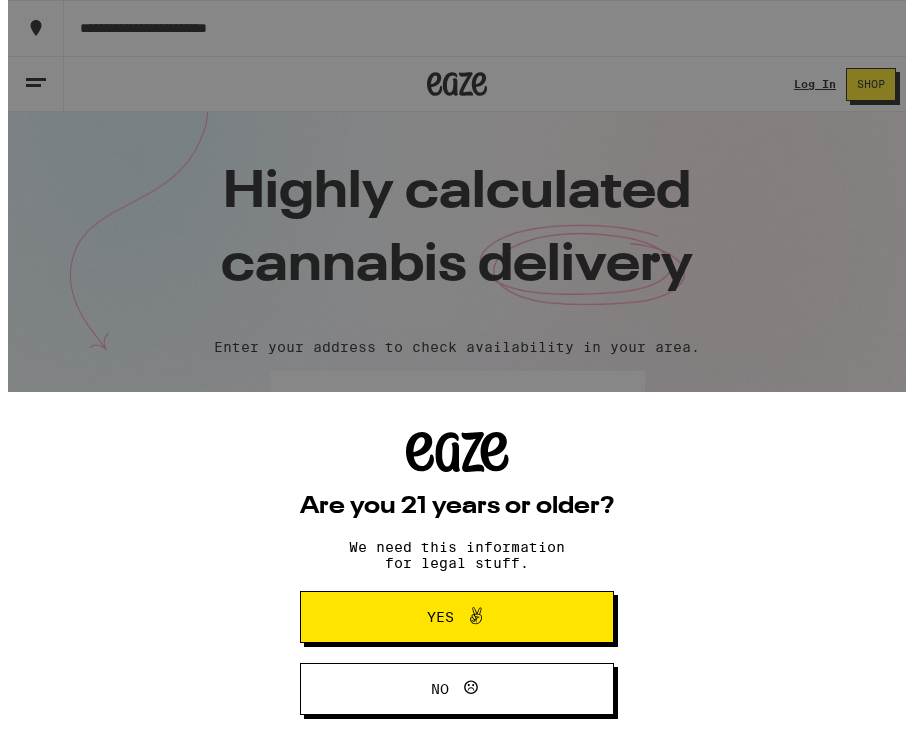 scroll, scrollTop: 0, scrollLeft: 0, axis: both 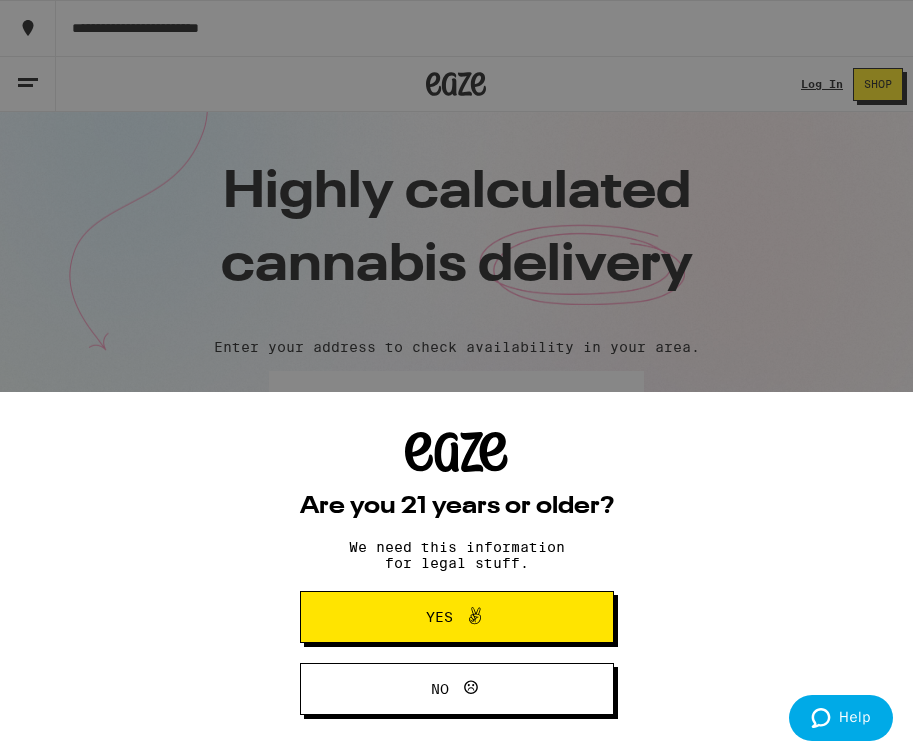 click on "Yes" at bounding box center [439, 617] 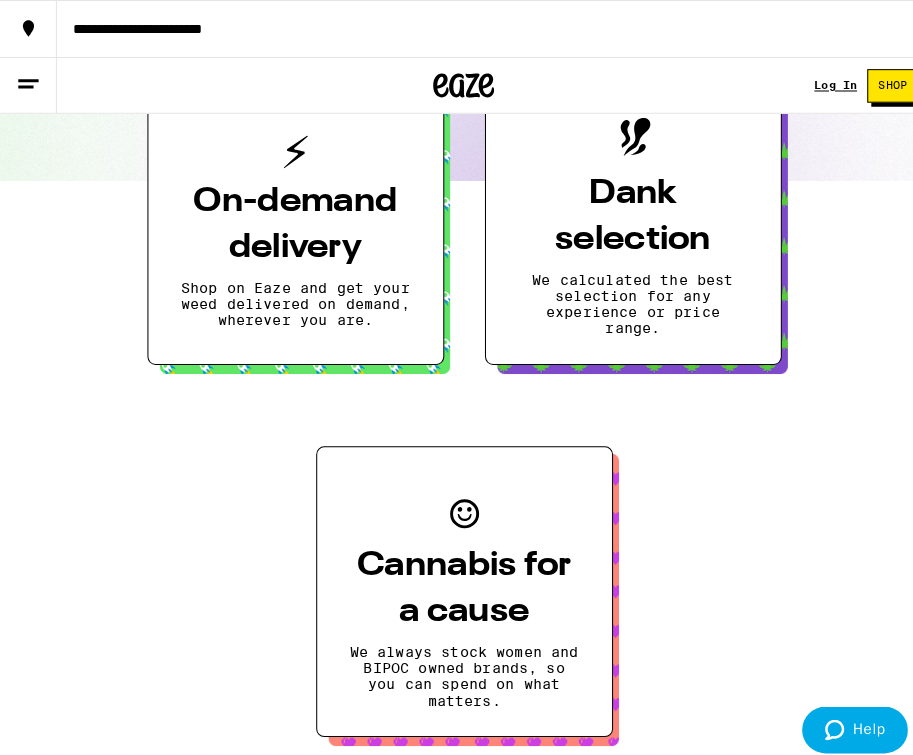 scroll, scrollTop: 666, scrollLeft: 0, axis: vertical 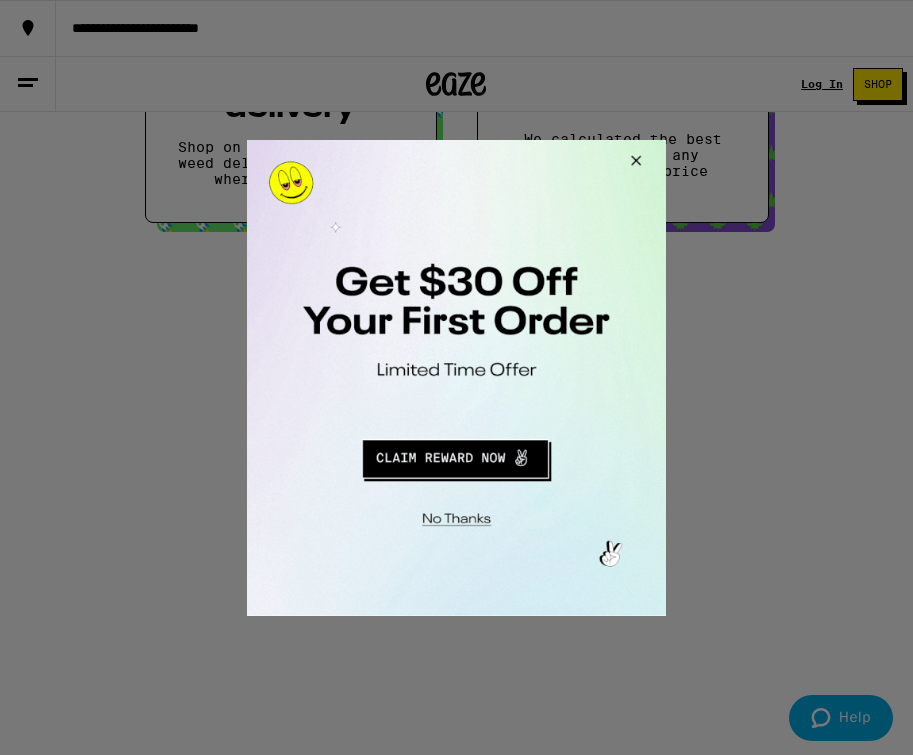 click at bounding box center [455, 455] 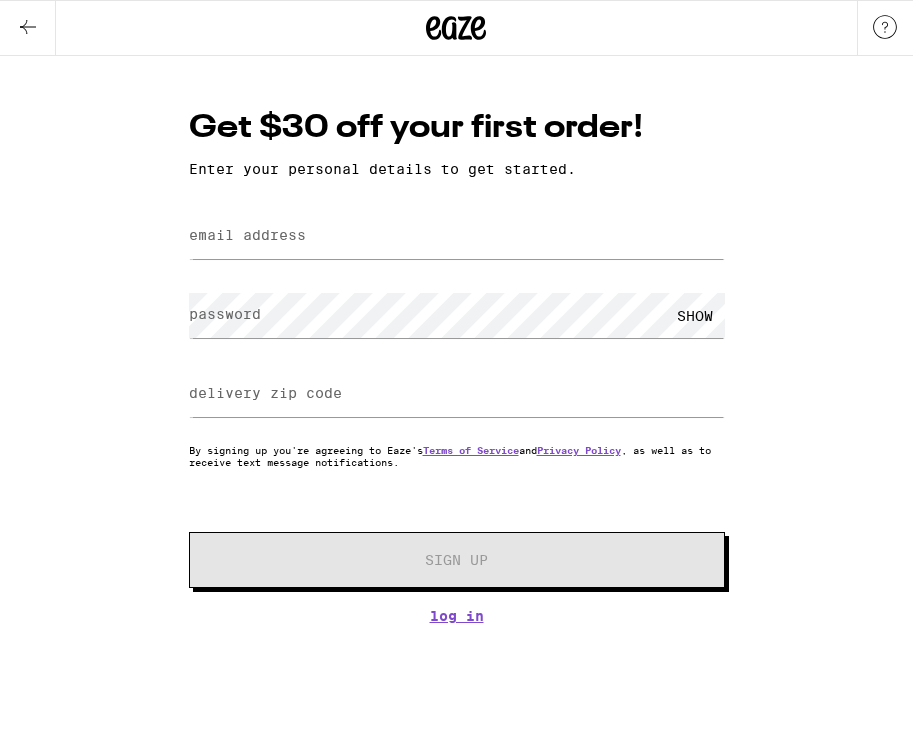 scroll, scrollTop: 0, scrollLeft: 0, axis: both 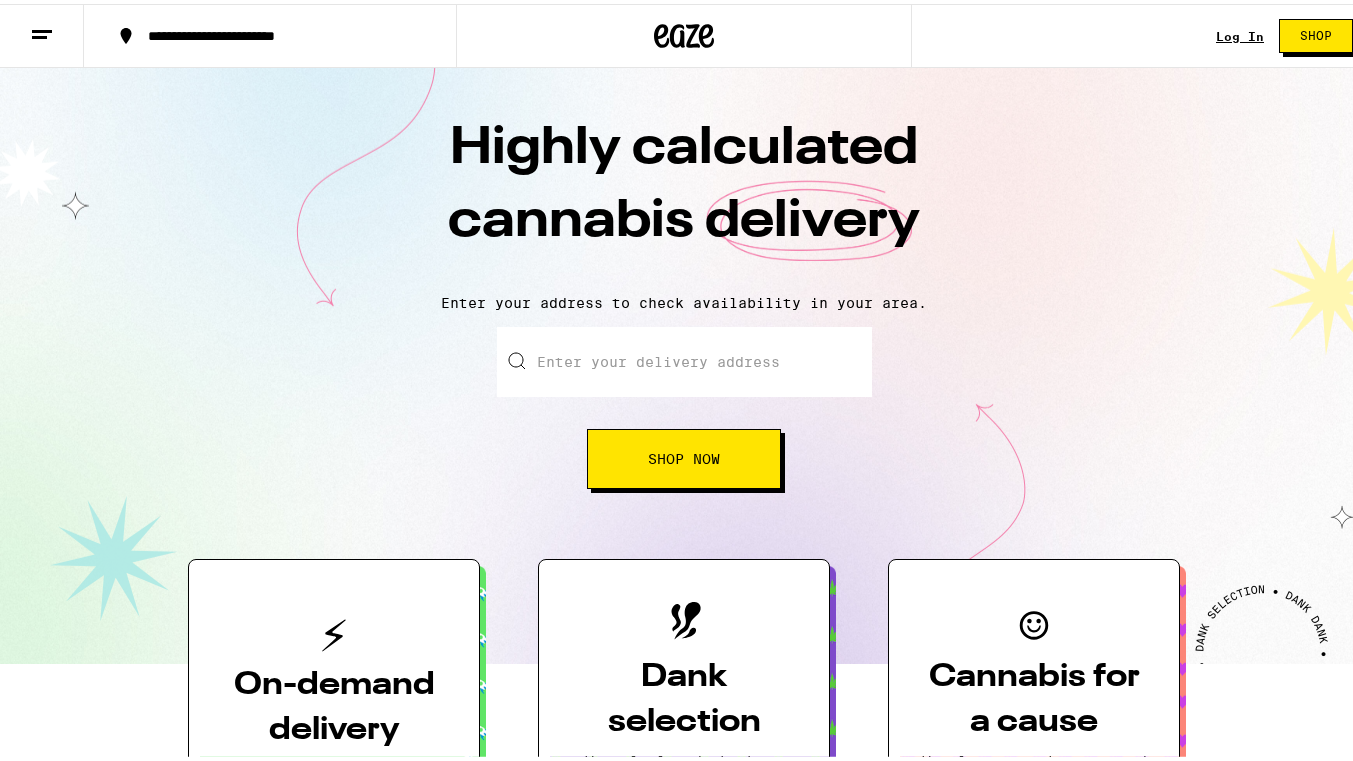 click on "Log In" at bounding box center [1240, 32] 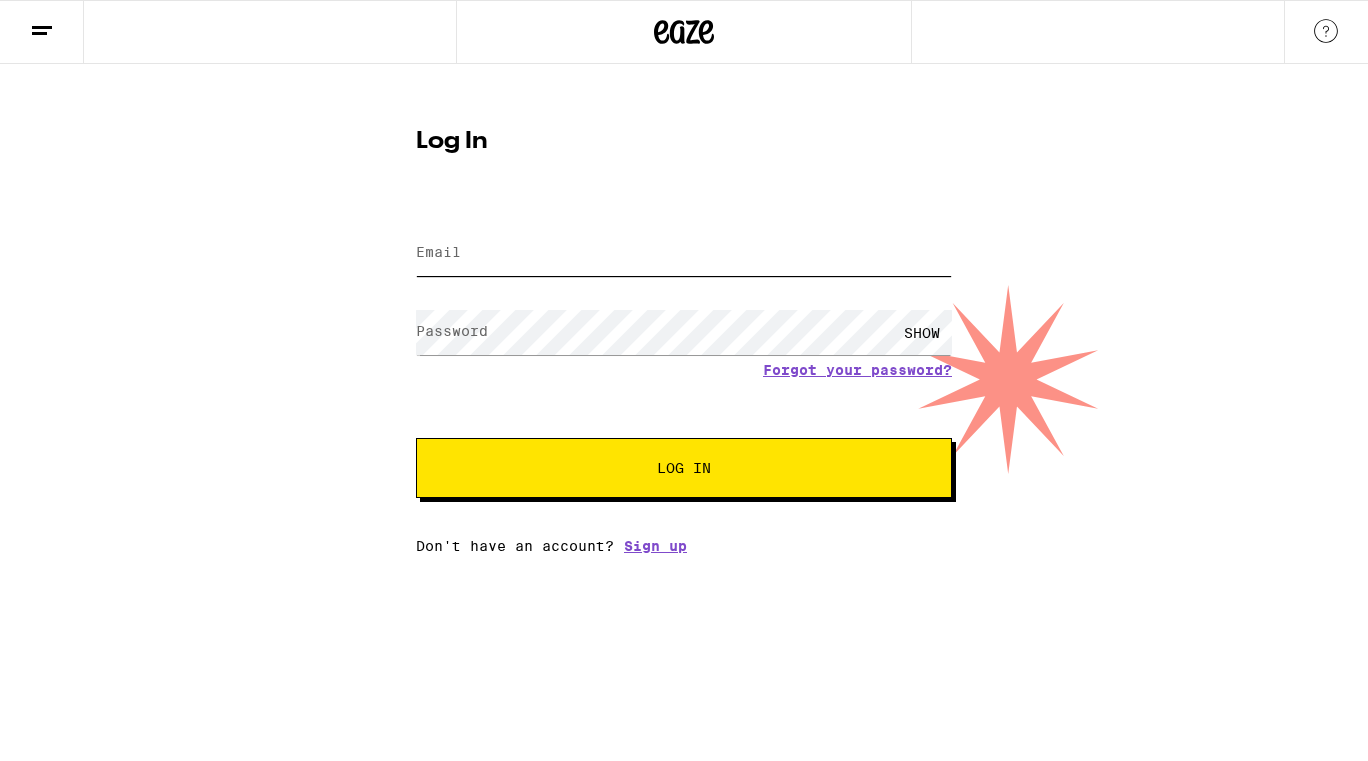 type on "[EMAIL]" 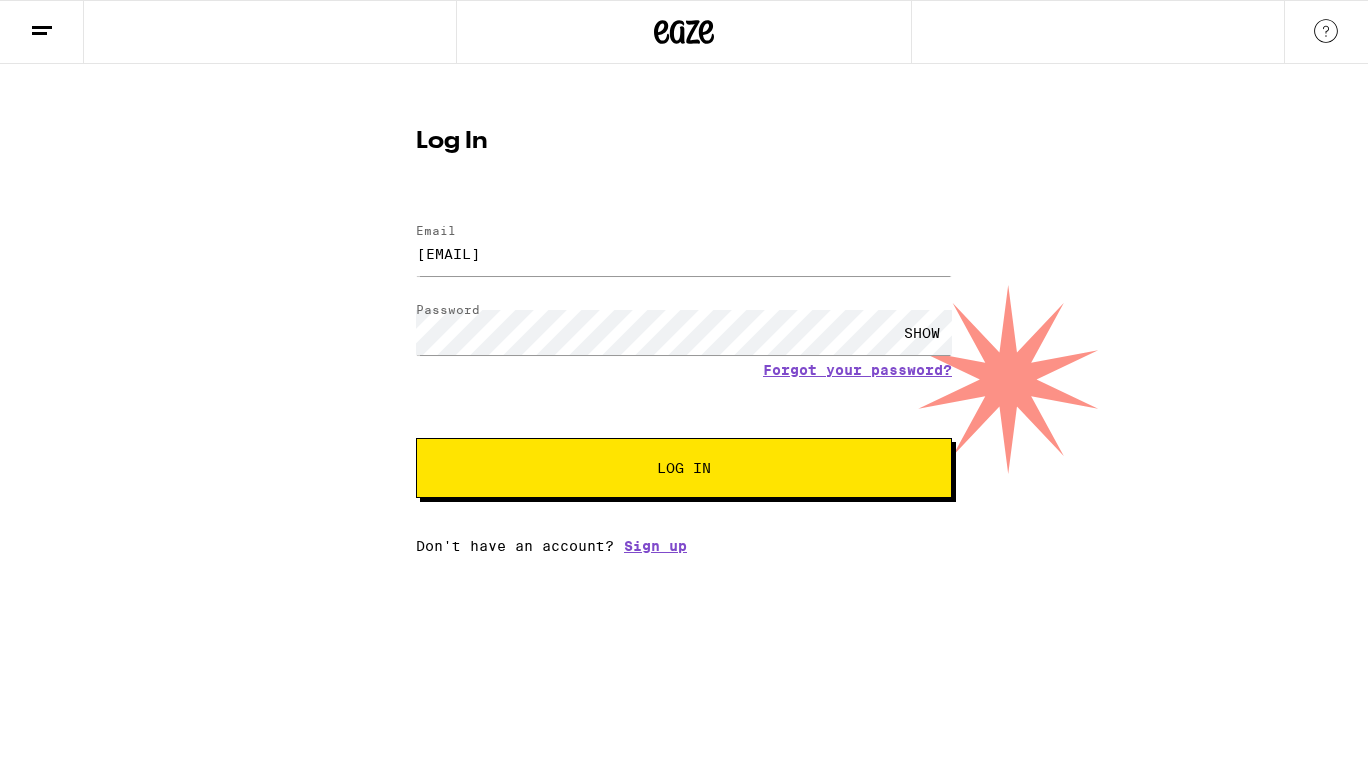 click on "Log In" at bounding box center (684, 468) 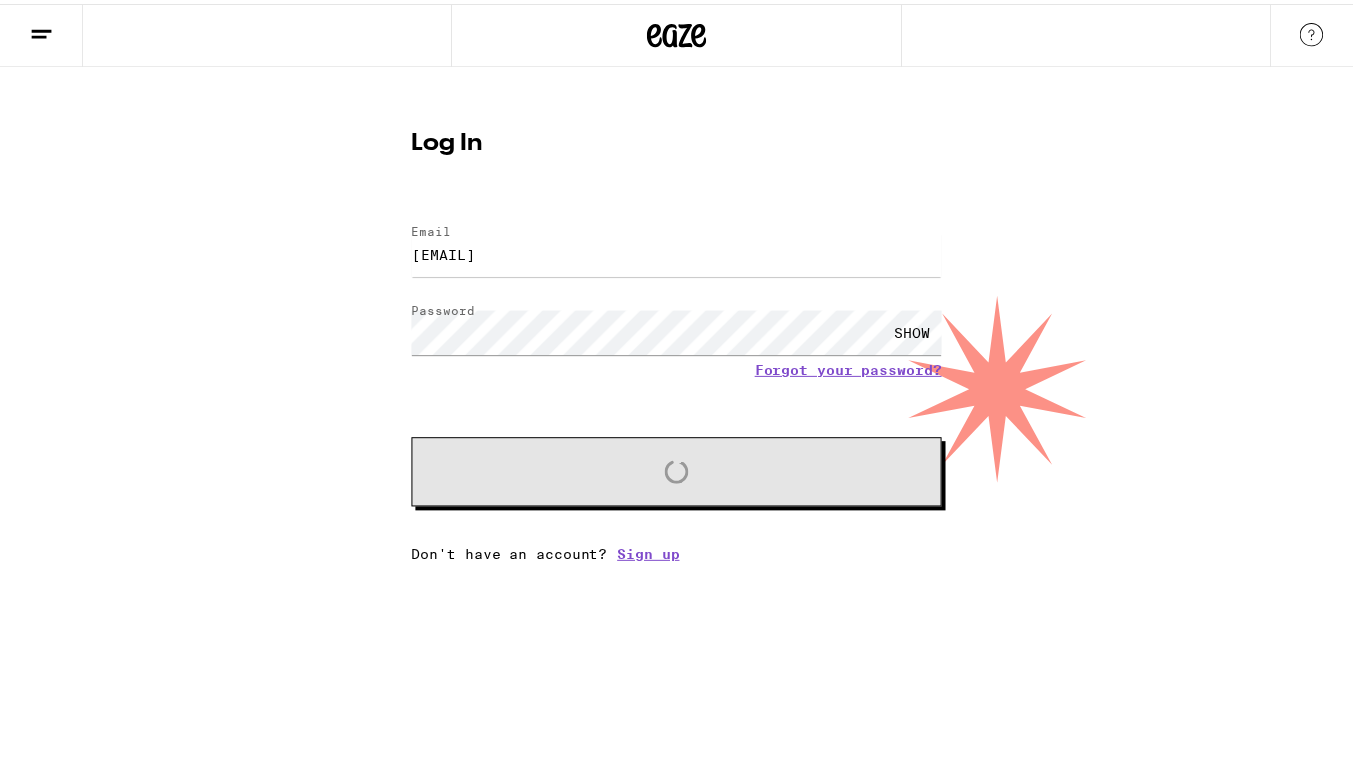 scroll, scrollTop: 0, scrollLeft: 0, axis: both 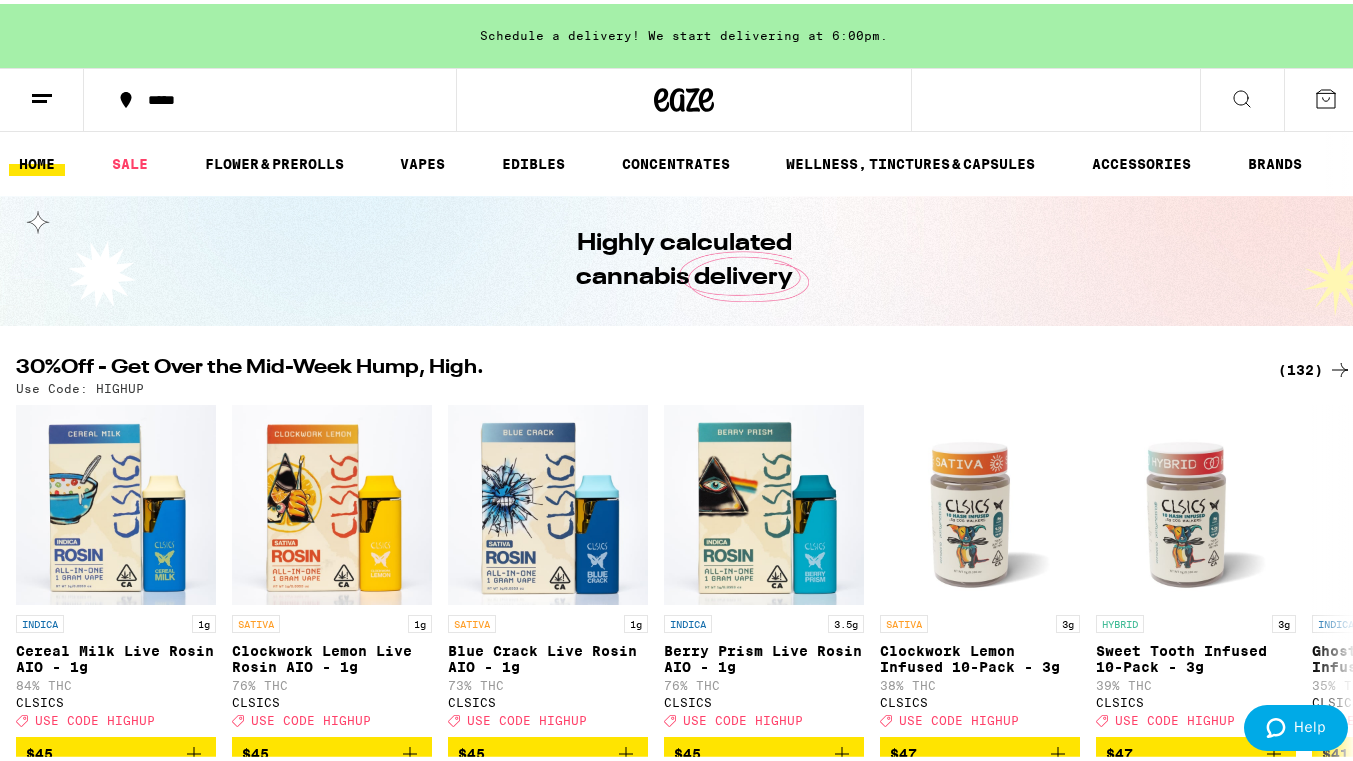 click at bounding box center (1326, 96) 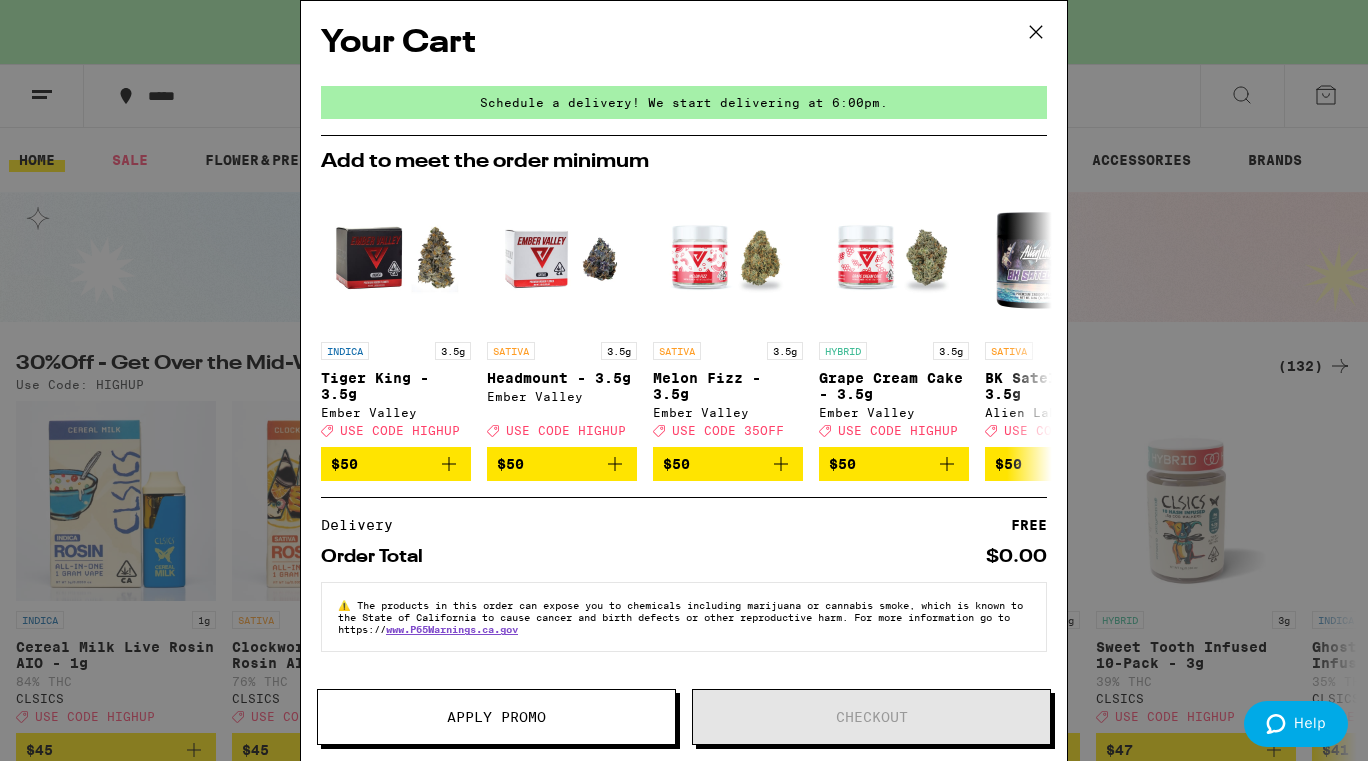 click on "Your Cart Schedule a delivery! We start delivering at 6:00pm. Add to meet the order minimum INDICA 3.5g Tiger King - 3.5g Ember Valley Deal Created with Sketch. USE CODE HIGHUP $50 SATIVA 3.5g Headmount - 3.5g Ember Valley Deal Created with Sketch. USE CODE HIGHUP $50 SATIVA 3.5g Melon Fizz - 3.5g Ember Valley Deal Created with Sketch. USE CODE 35OFF $50 HYBRID 3.5g Grape Cream Cake - 3.5g Ember Valley Deal Created with Sketch. USE CODE HIGHUP $50 SATIVA 3.5g BK Satellite - 3.5g Alien Labs Deal Created with Sketch. USE CODE HIGHUP $50 HYBRID 3.5g Zpectrum - 3.5g Alien Labs Deal Created with Sketch. USE CODE HIGHUP $50 HYBRID 3.5g LA Runtz - 3.5g Ember Valley Deal Created with Sketch. USE CODE 35OFF $50 SATIVA 3g Clockwork Lemon Infused 10-Pack - 3g CLSICS Deal Created with Sketch. USE CODE HIGHUP $47 HYBRID 3g Sweet Tooth Infused 10-Pack - 3g CLSICS Deal Created with Sketch. USE CODE HIGHUP $47 INDICA 14g Cherry Pie - 14g Circles Base Camp Deal Created with Sketch. USE CODE HIGHUP $55 Delivery FREE $0.00" at bounding box center [684, 380] 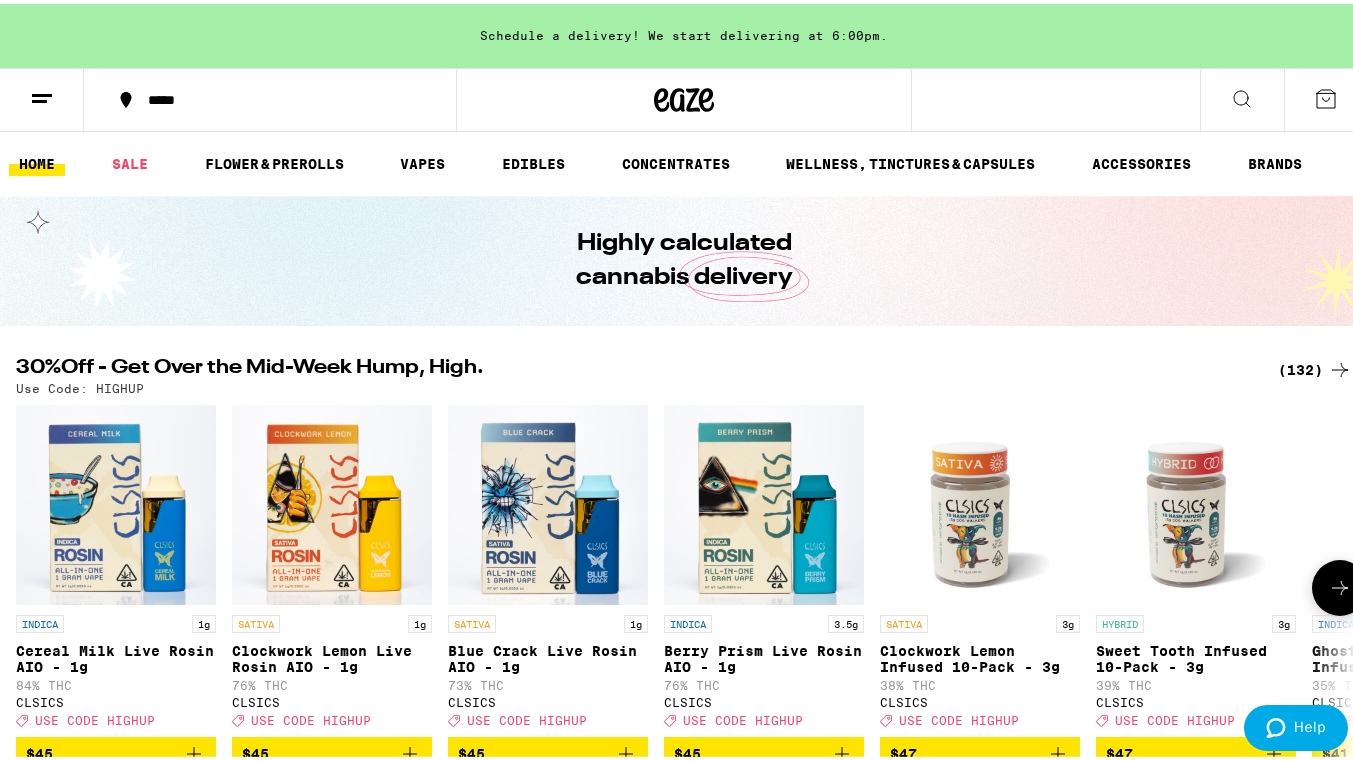 scroll, scrollTop: 0, scrollLeft: 0, axis: both 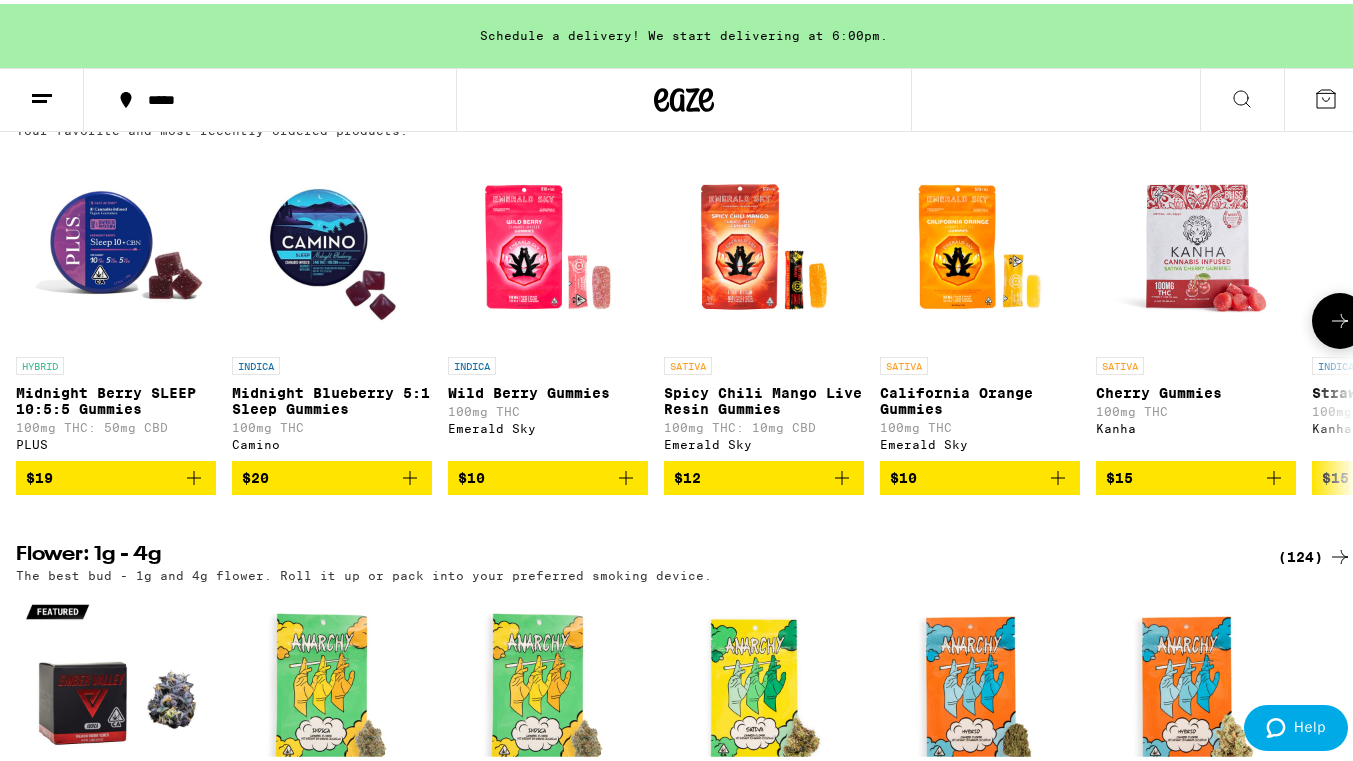 click 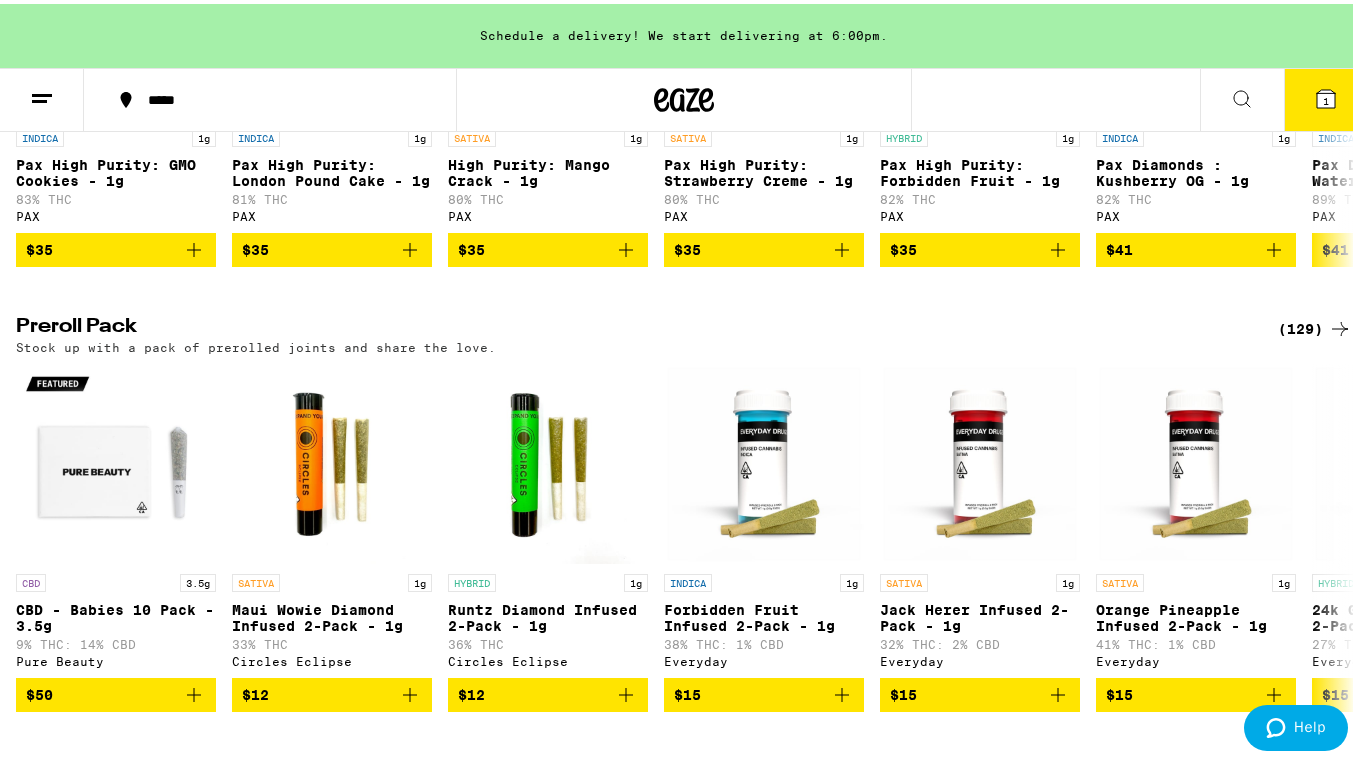 scroll, scrollTop: 4333, scrollLeft: 0, axis: vertical 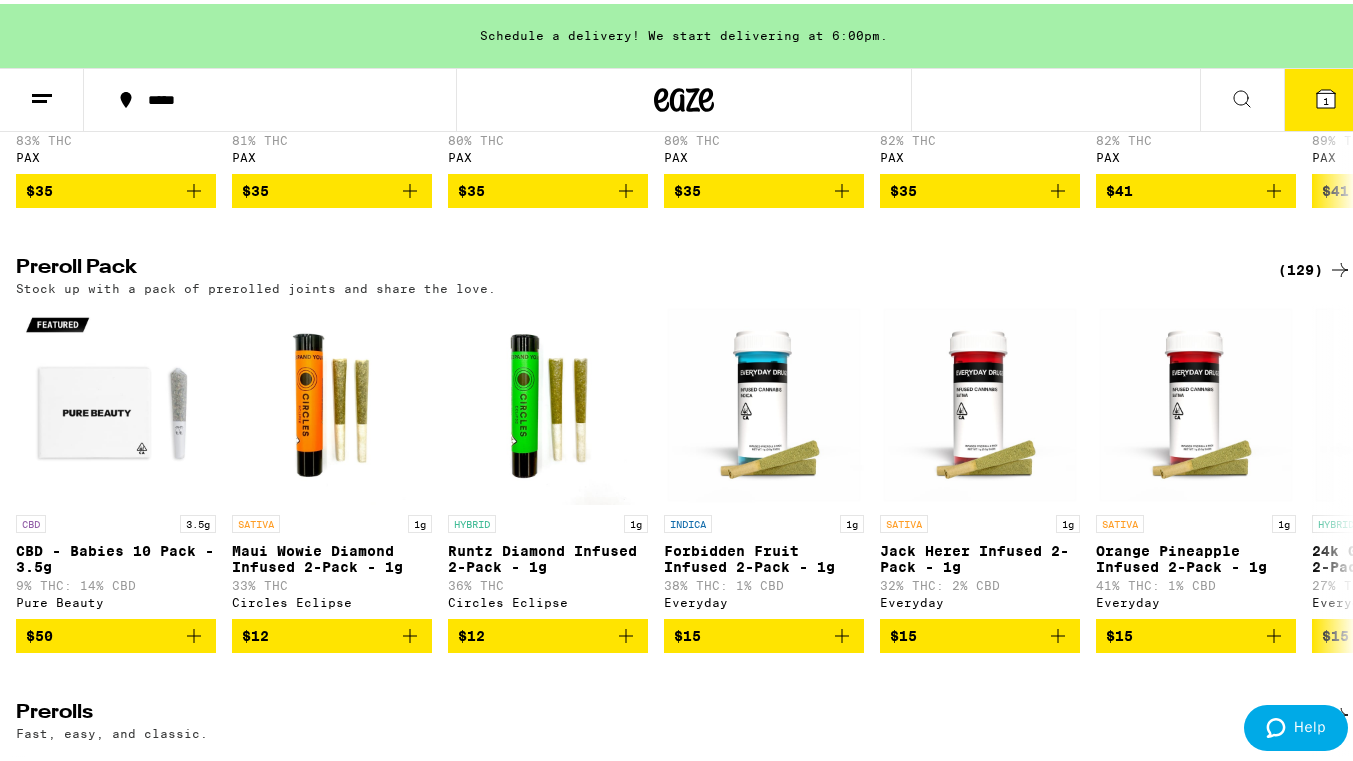 click 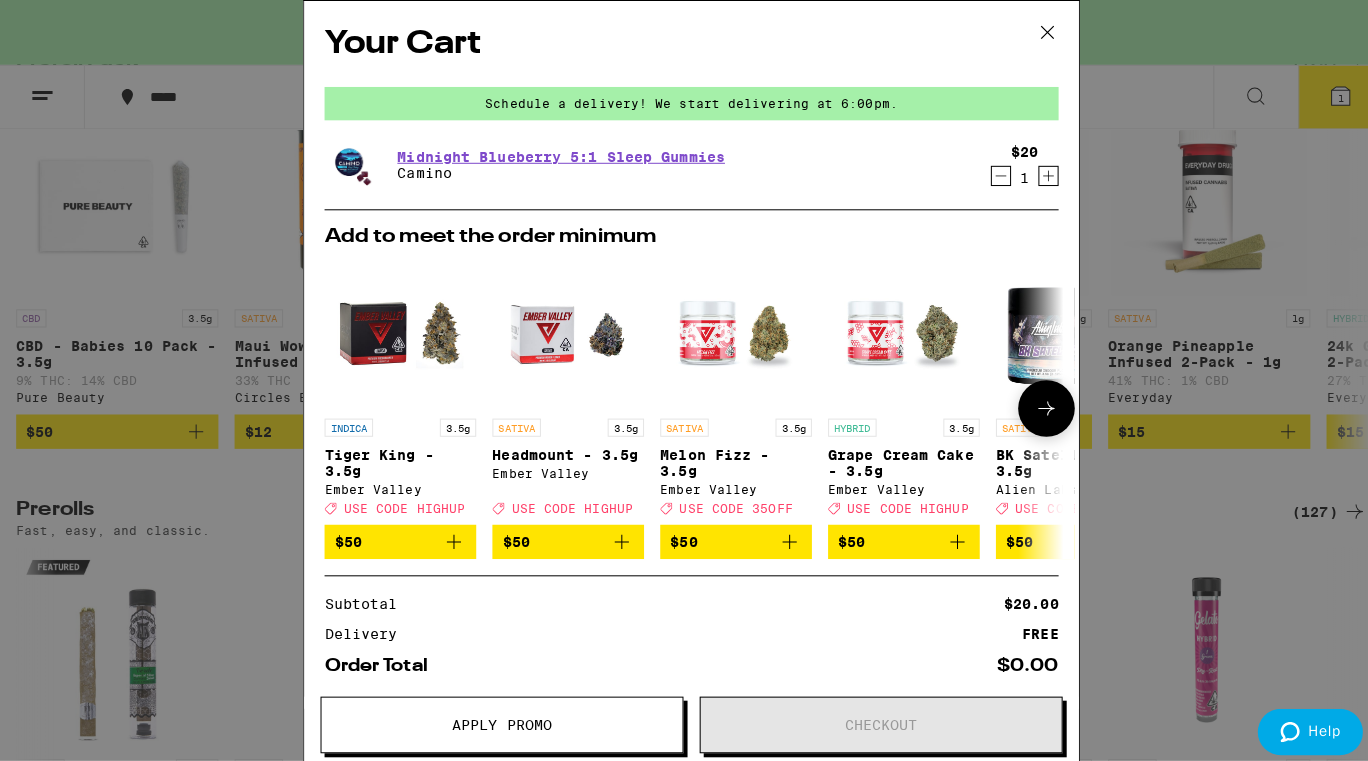 scroll, scrollTop: 4128, scrollLeft: 0, axis: vertical 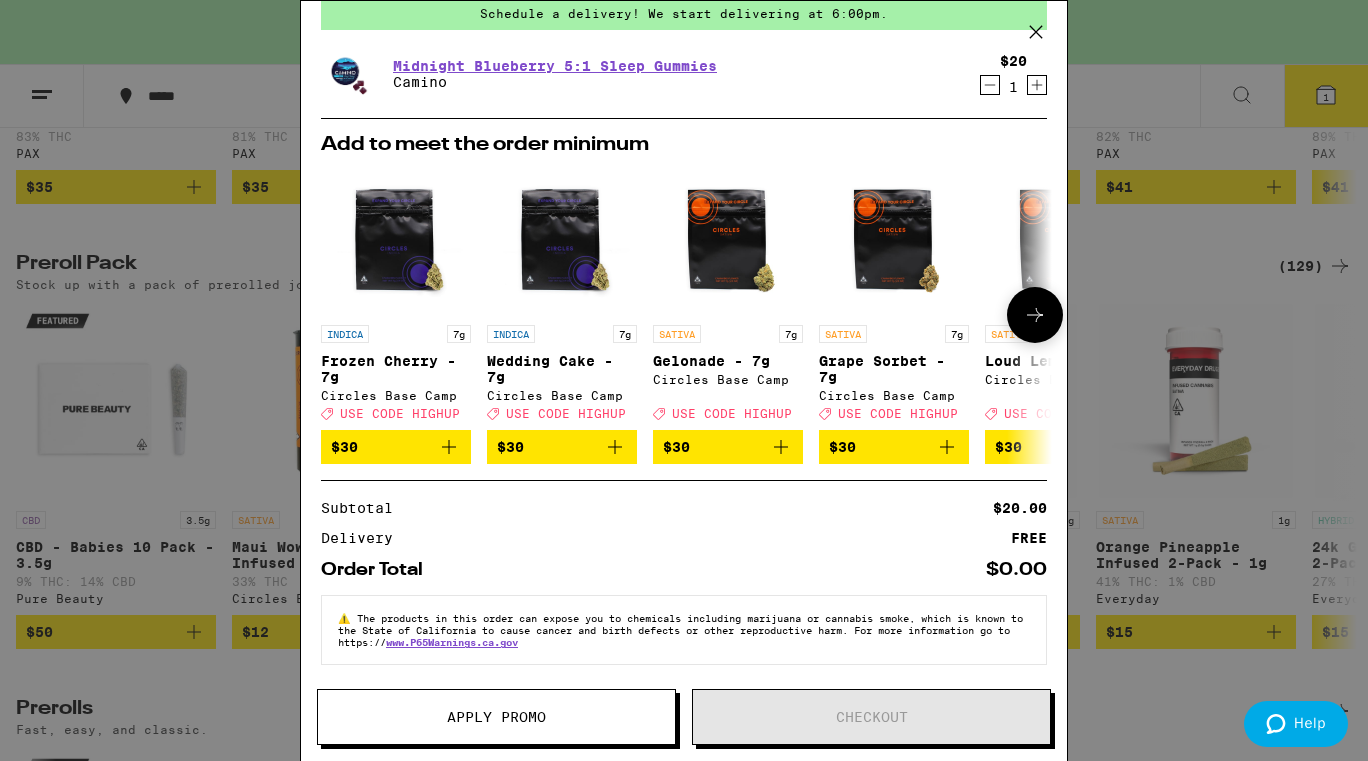 click at bounding box center (1035, 315) 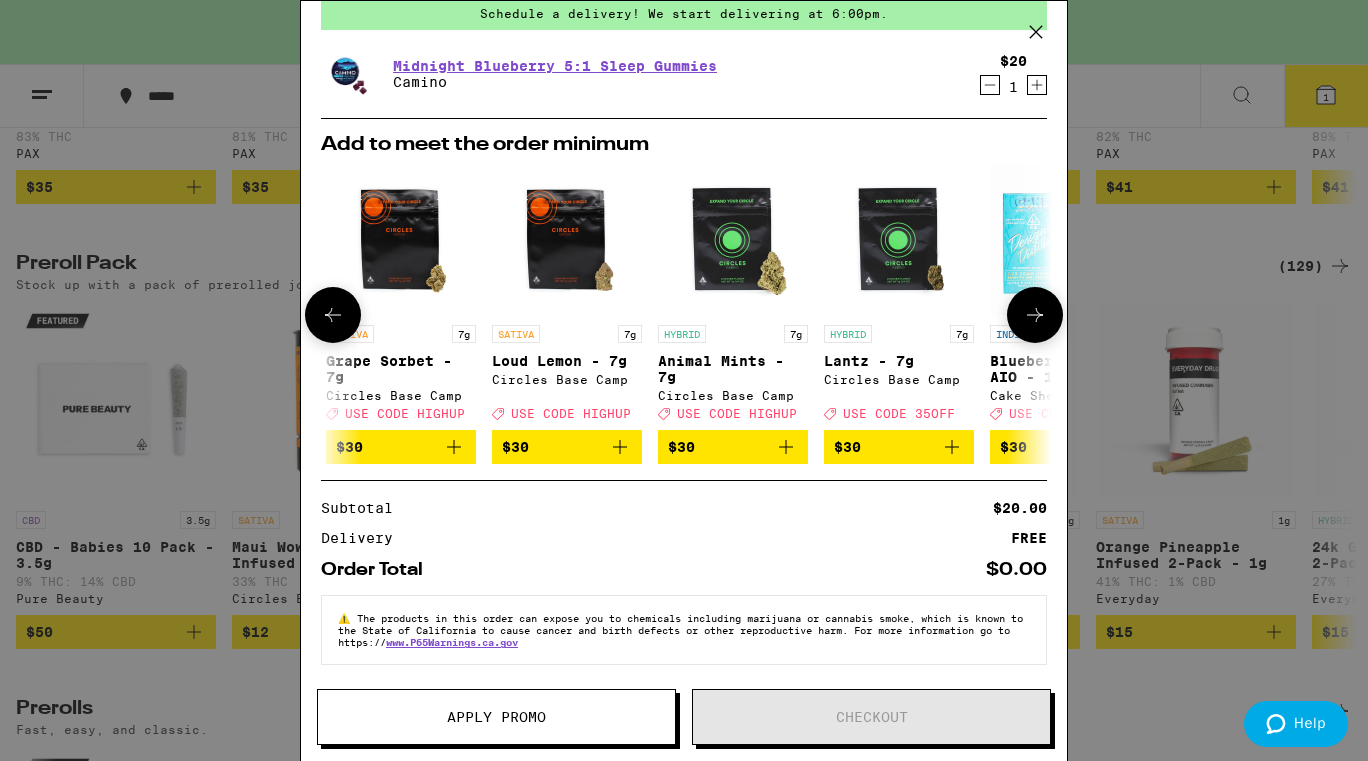 click at bounding box center [1035, 315] 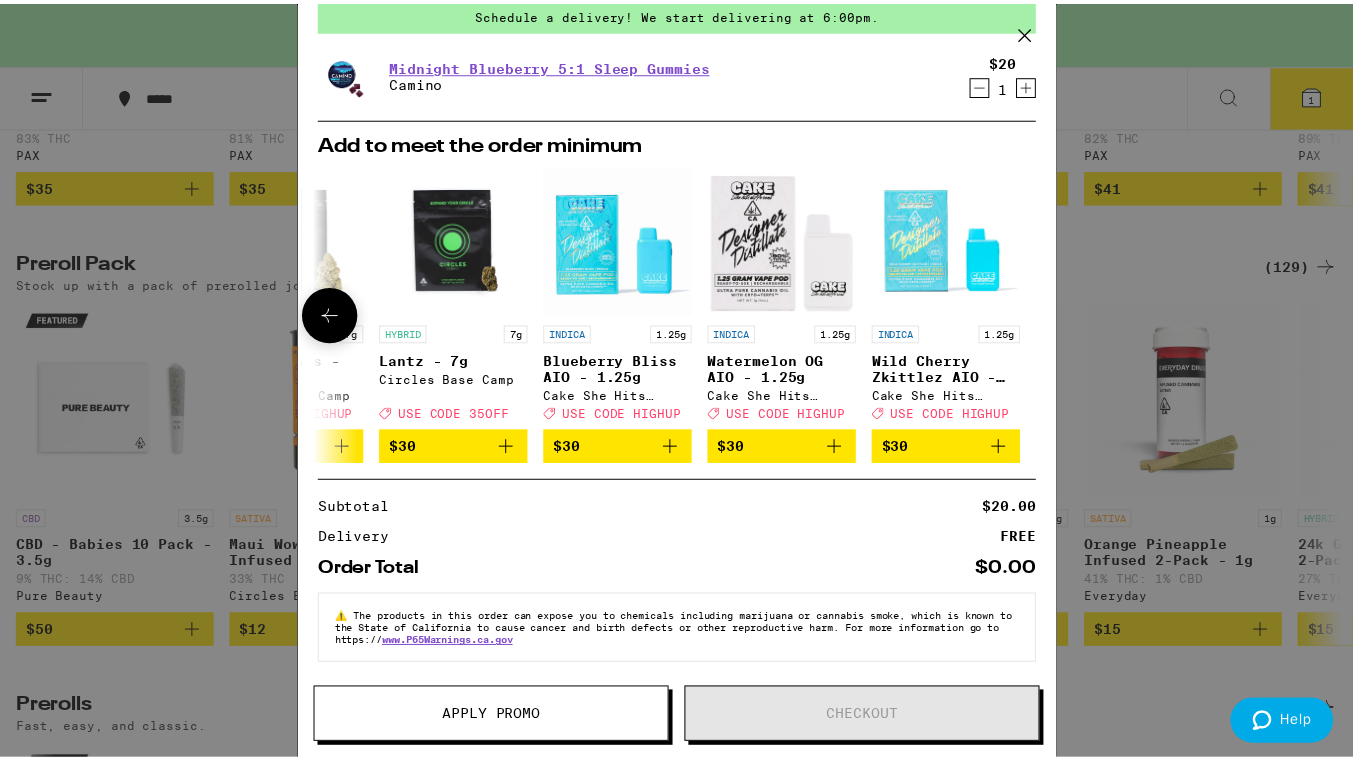 scroll, scrollTop: 0, scrollLeft: 949, axis: horizontal 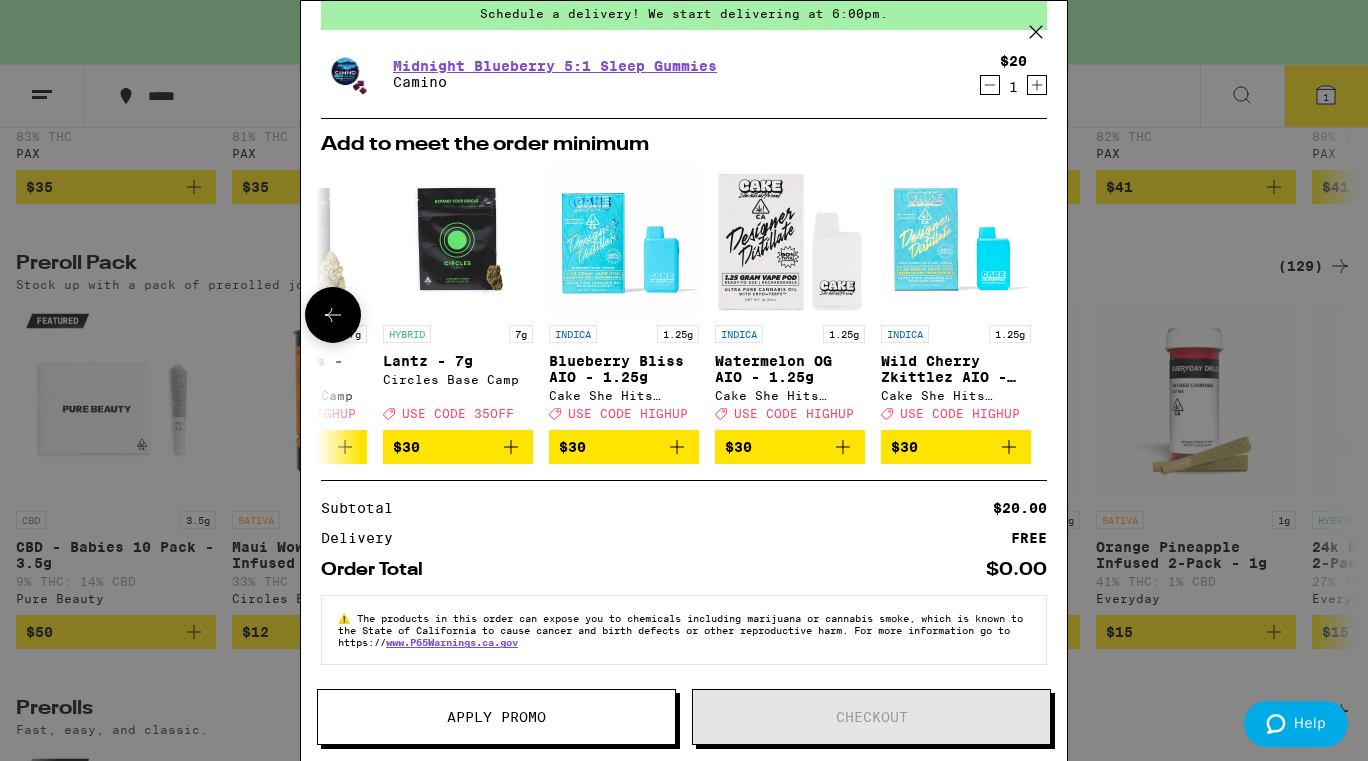 click at bounding box center [1035, 315] 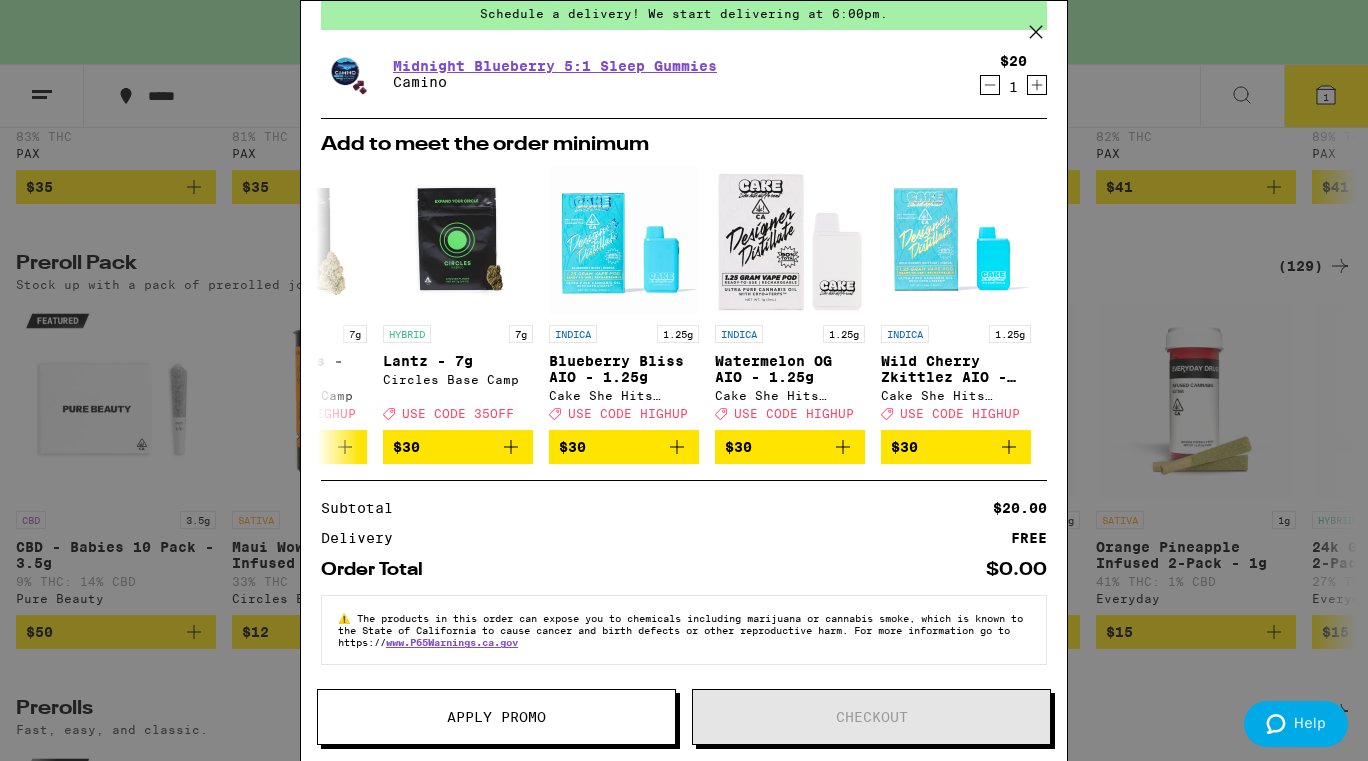 click 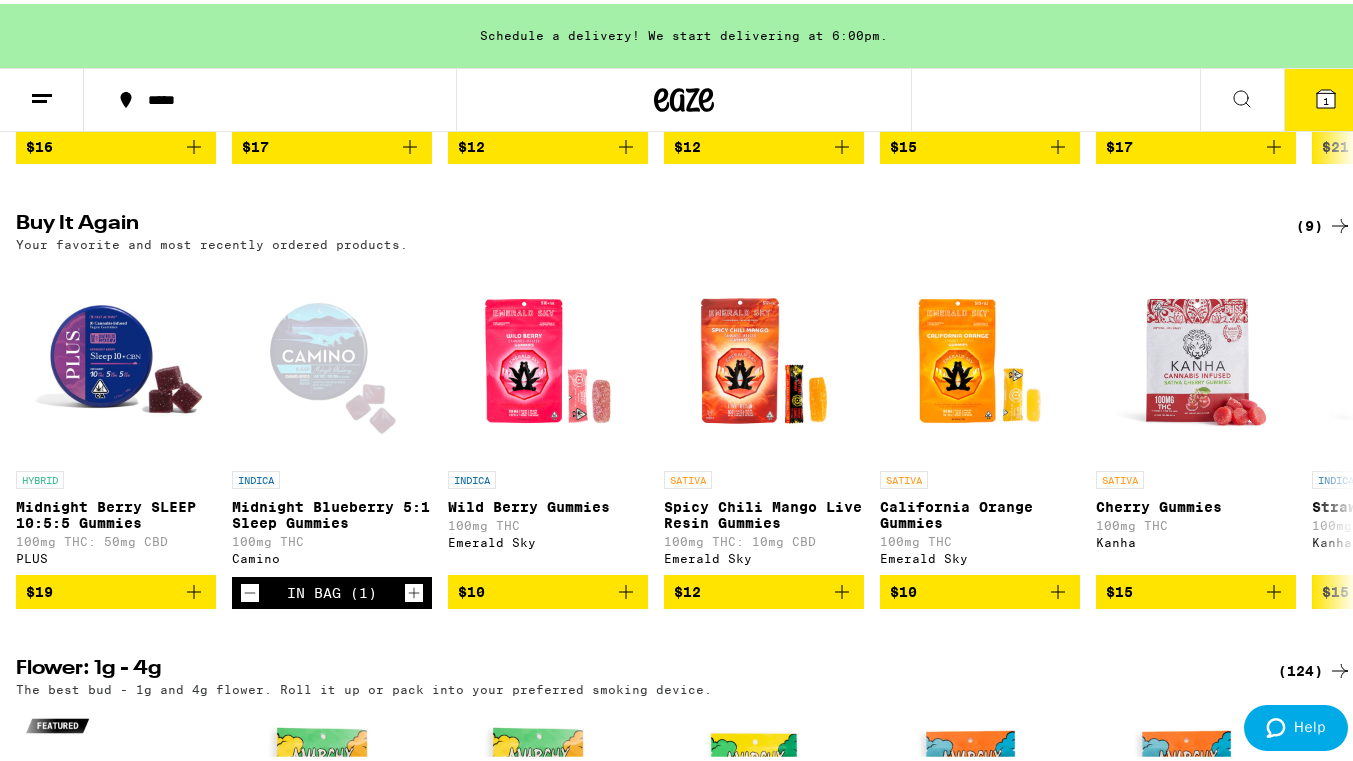 scroll, scrollTop: 46, scrollLeft: 0, axis: vertical 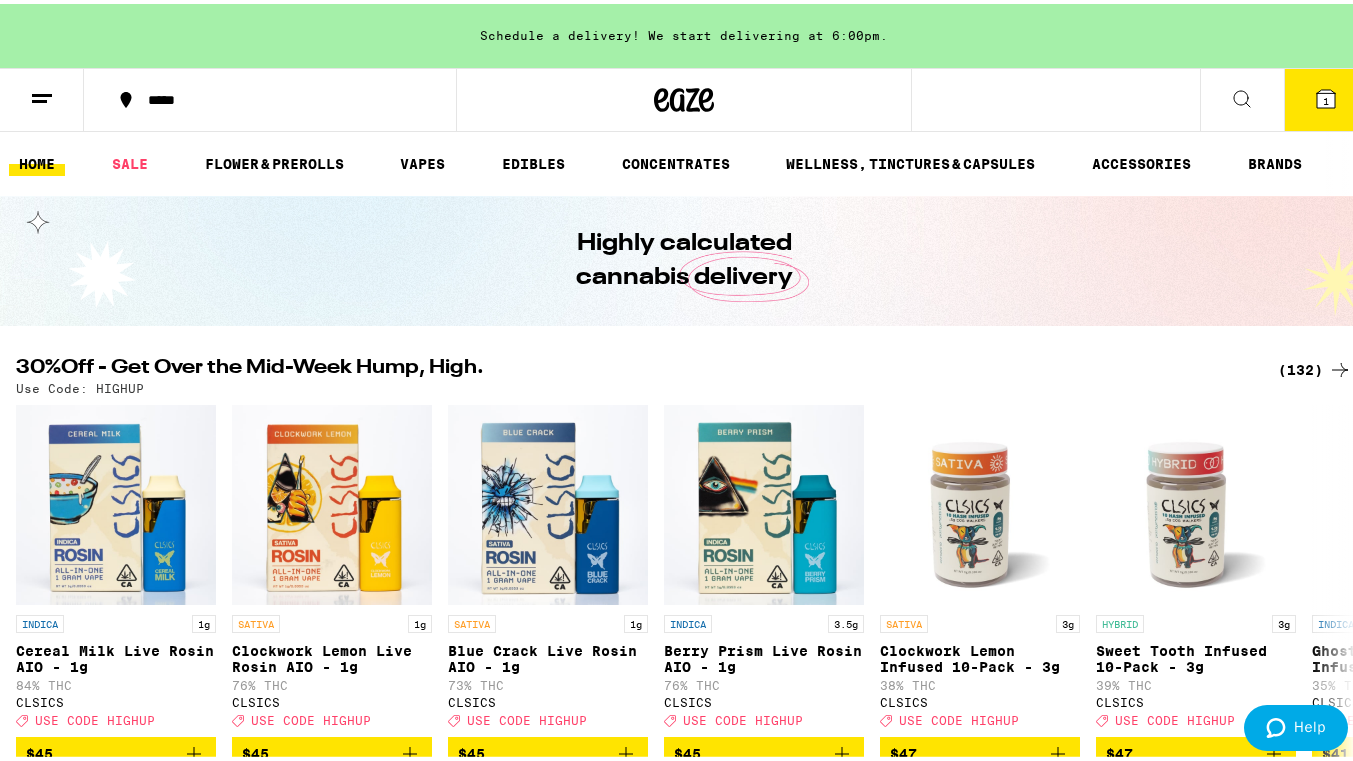 click at bounding box center [1242, 96] 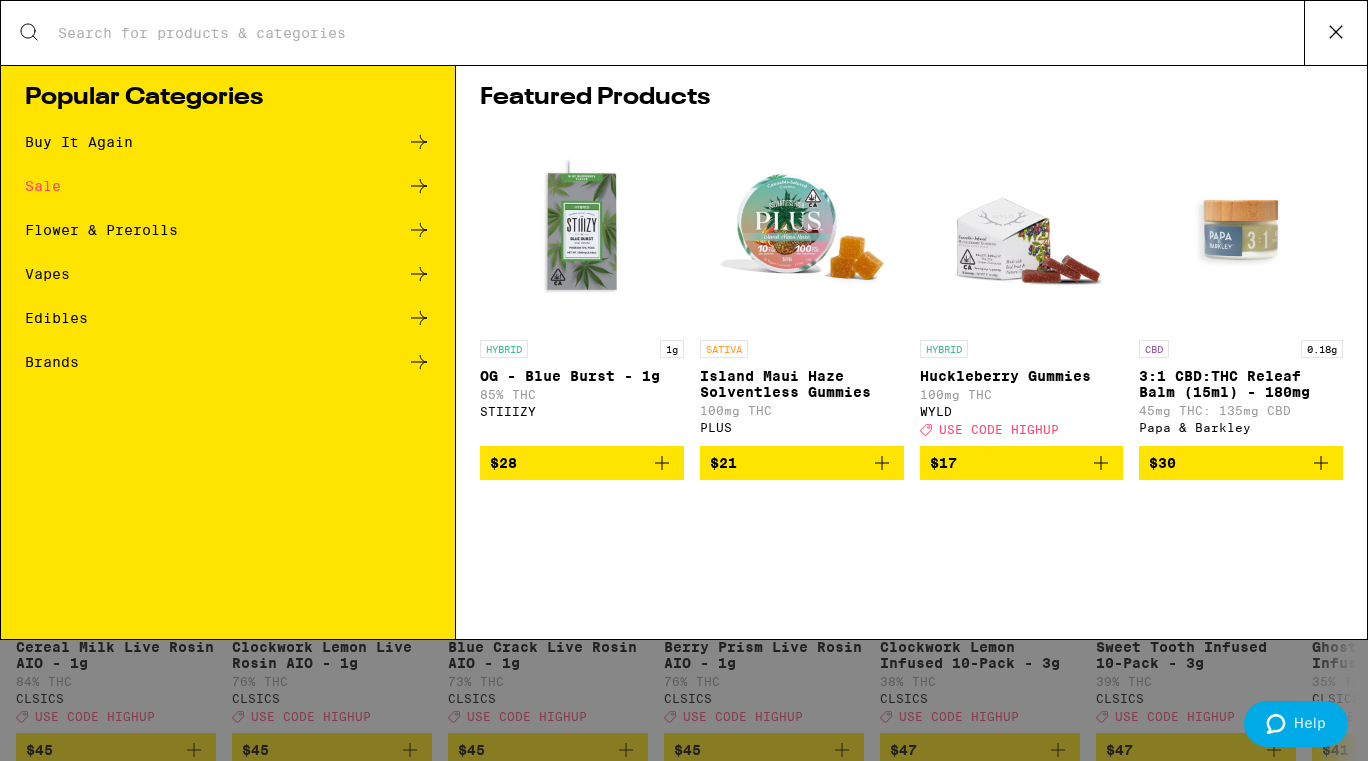 click on "Search for Products" at bounding box center (680, 33) 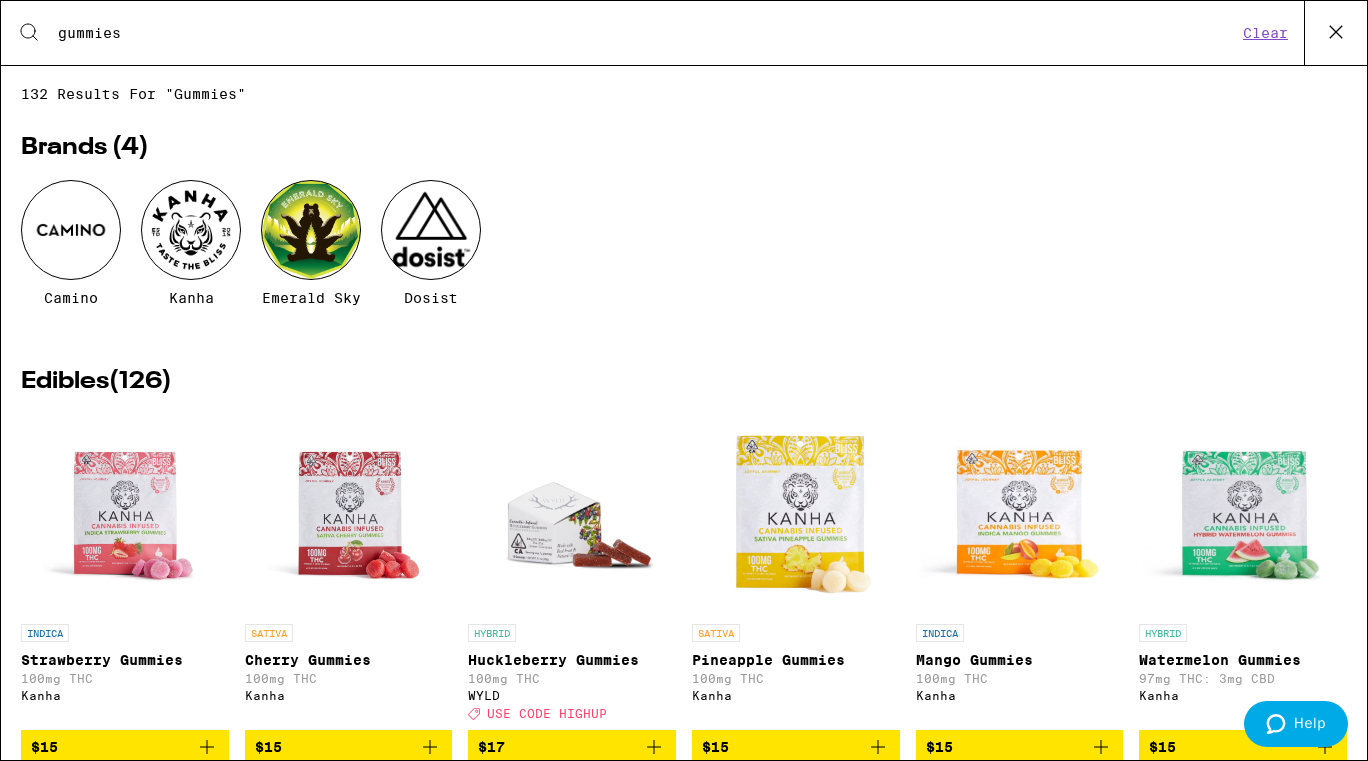 type on "gummies" 